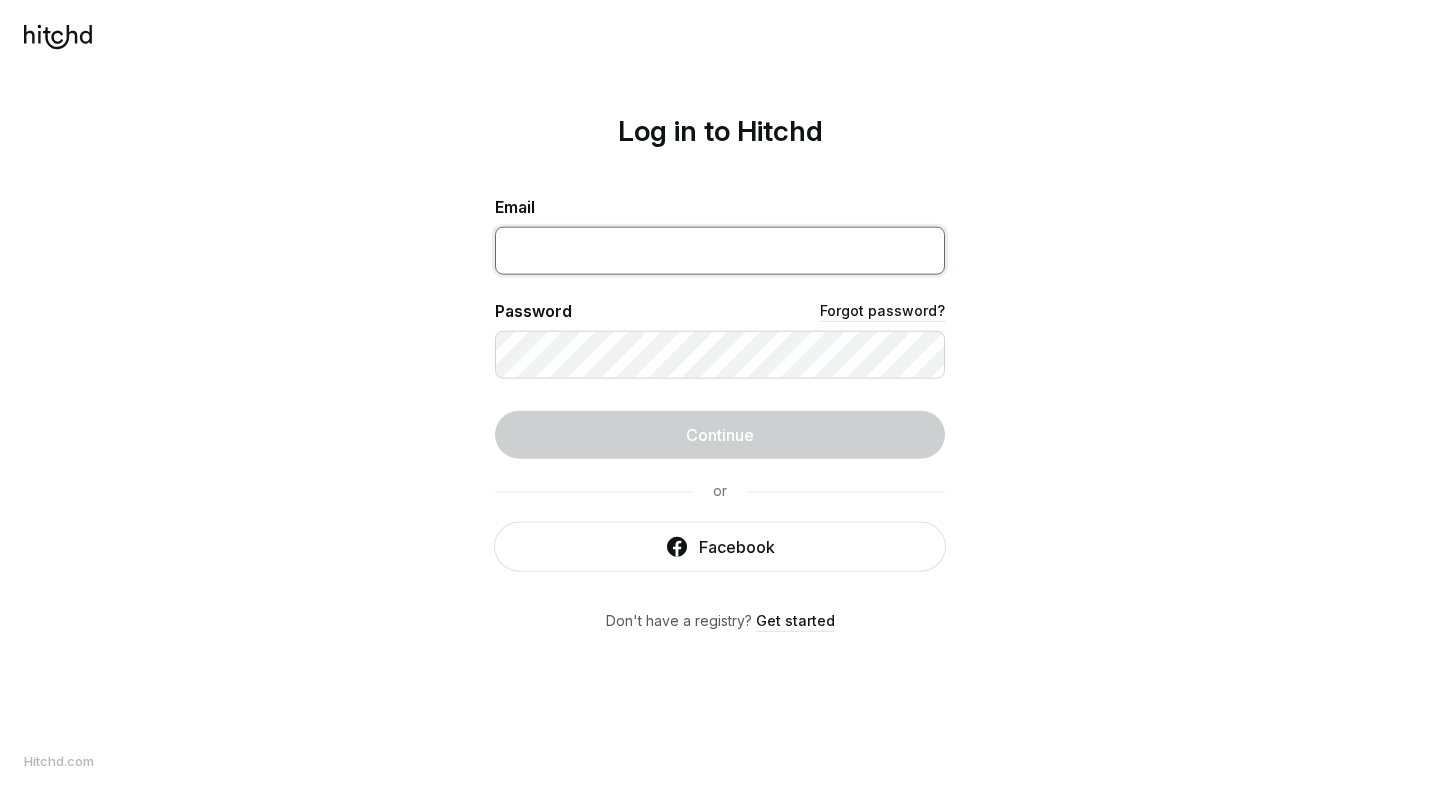 scroll, scrollTop: 0, scrollLeft: 0, axis: both 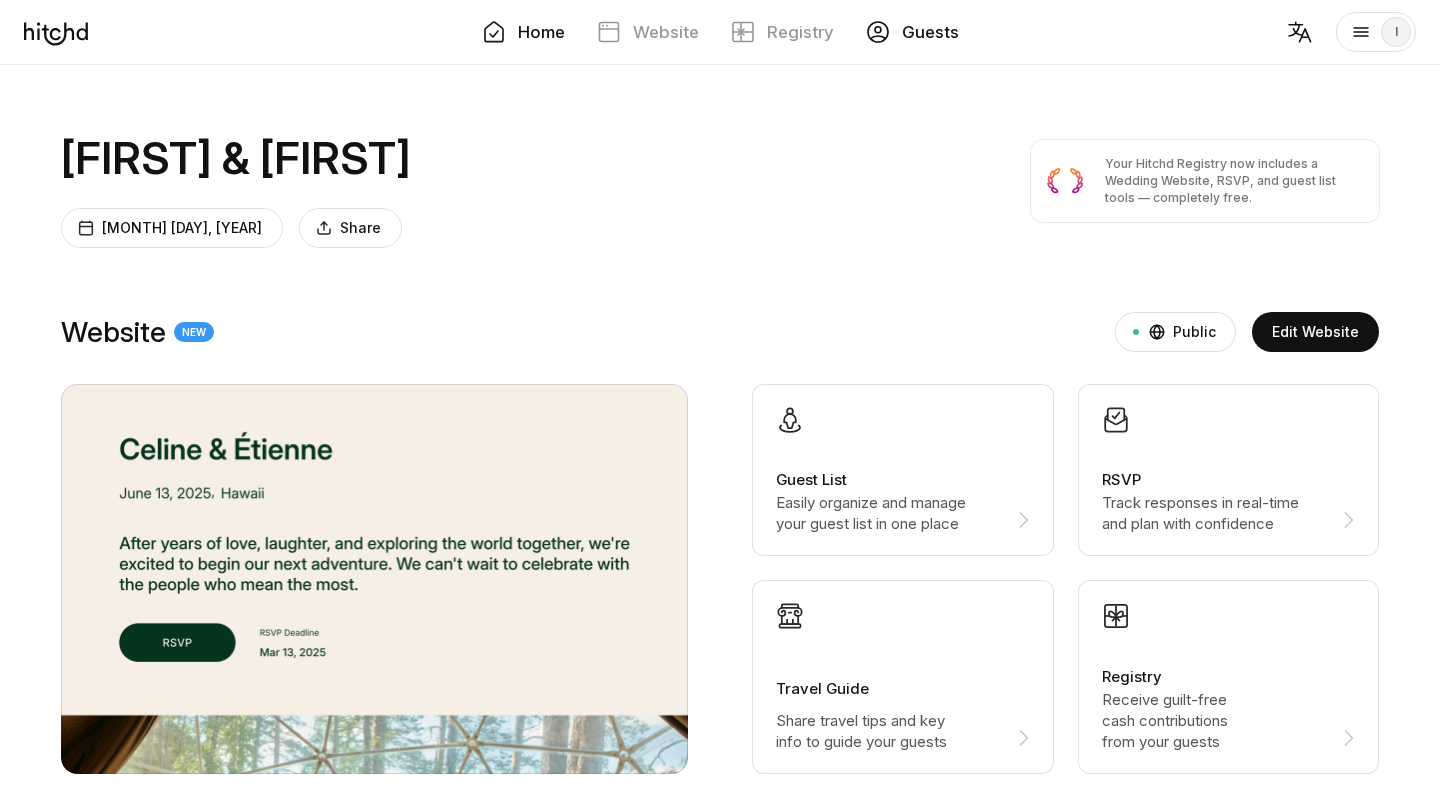 click on "Guests" at bounding box center (912, 32) 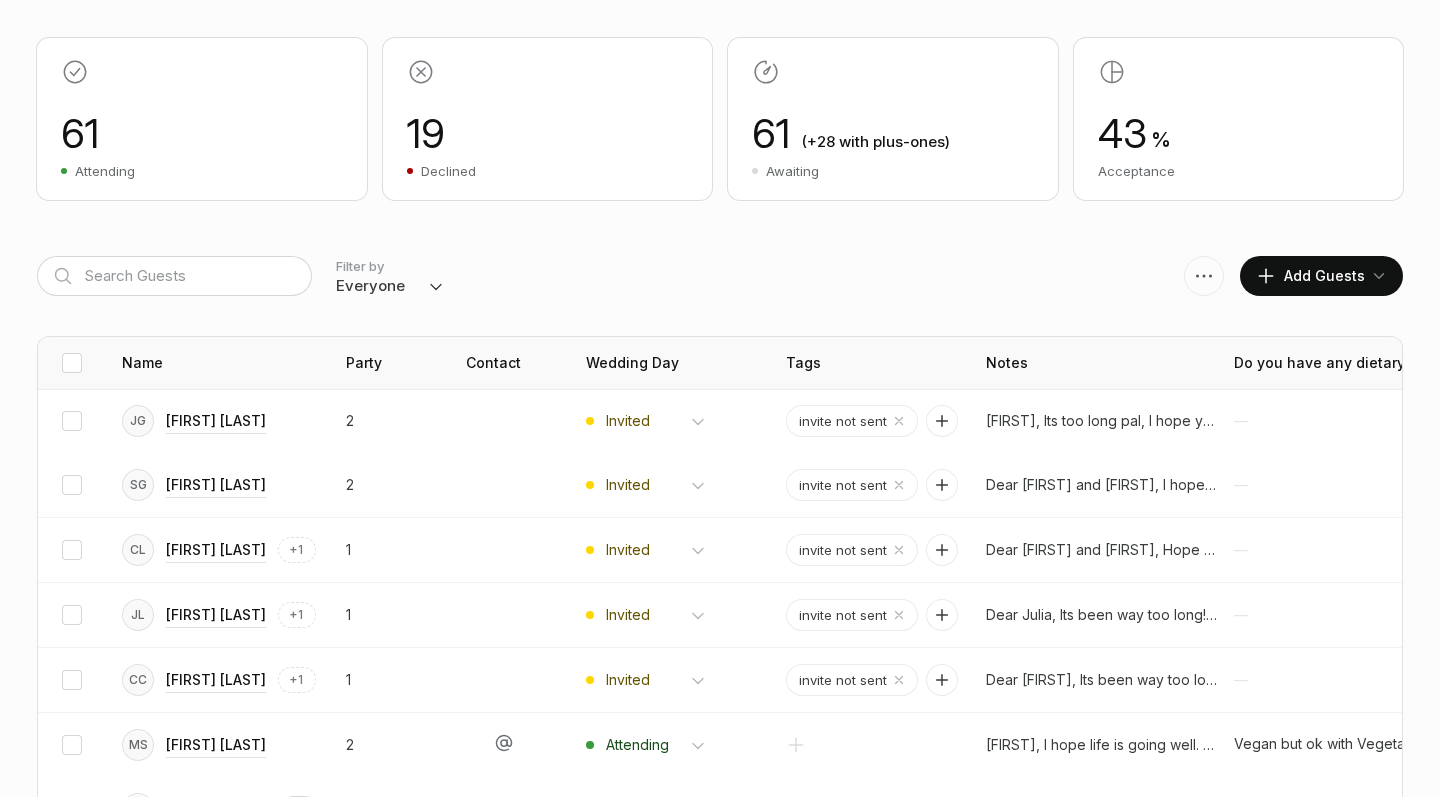 scroll, scrollTop: 304, scrollLeft: 0, axis: vertical 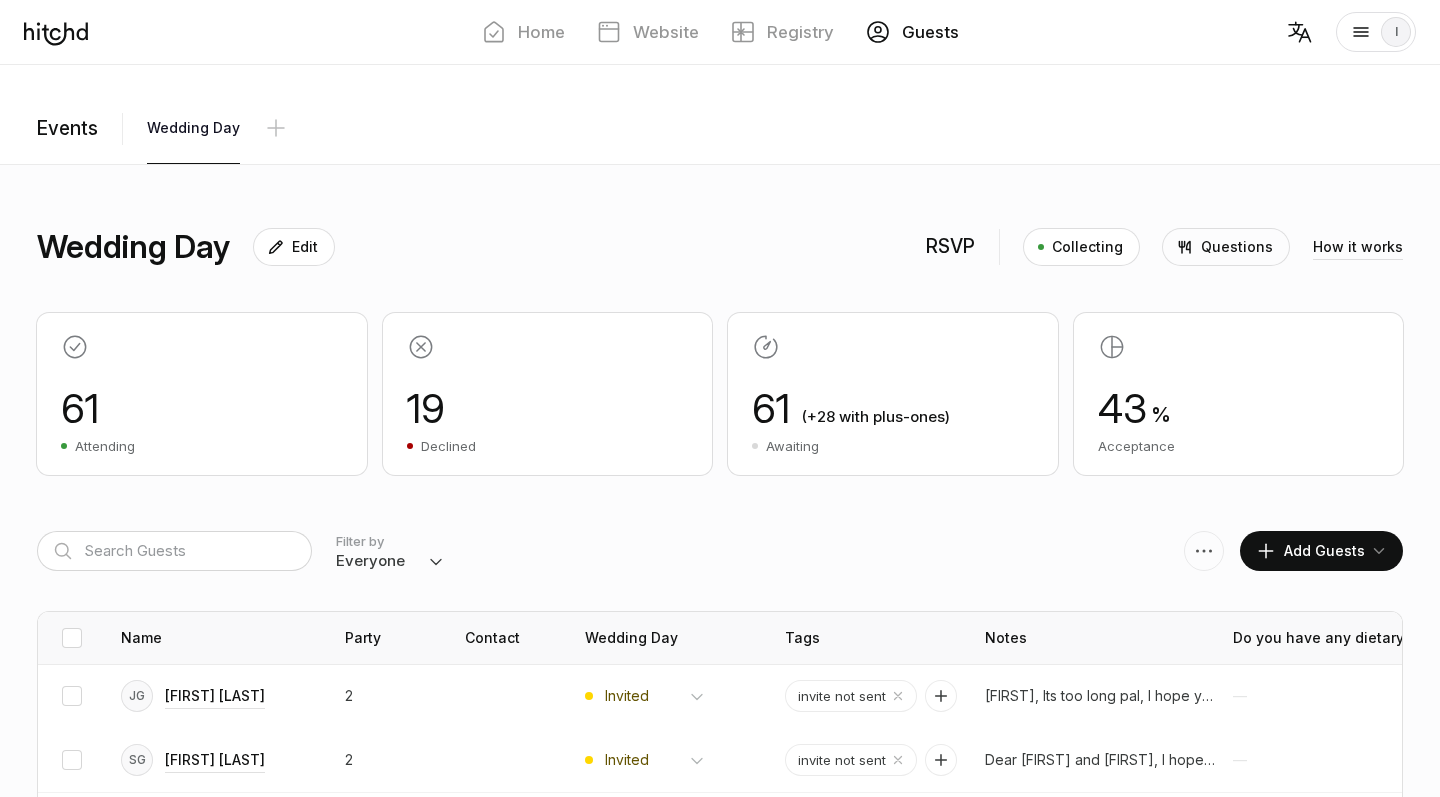 select on "invited" 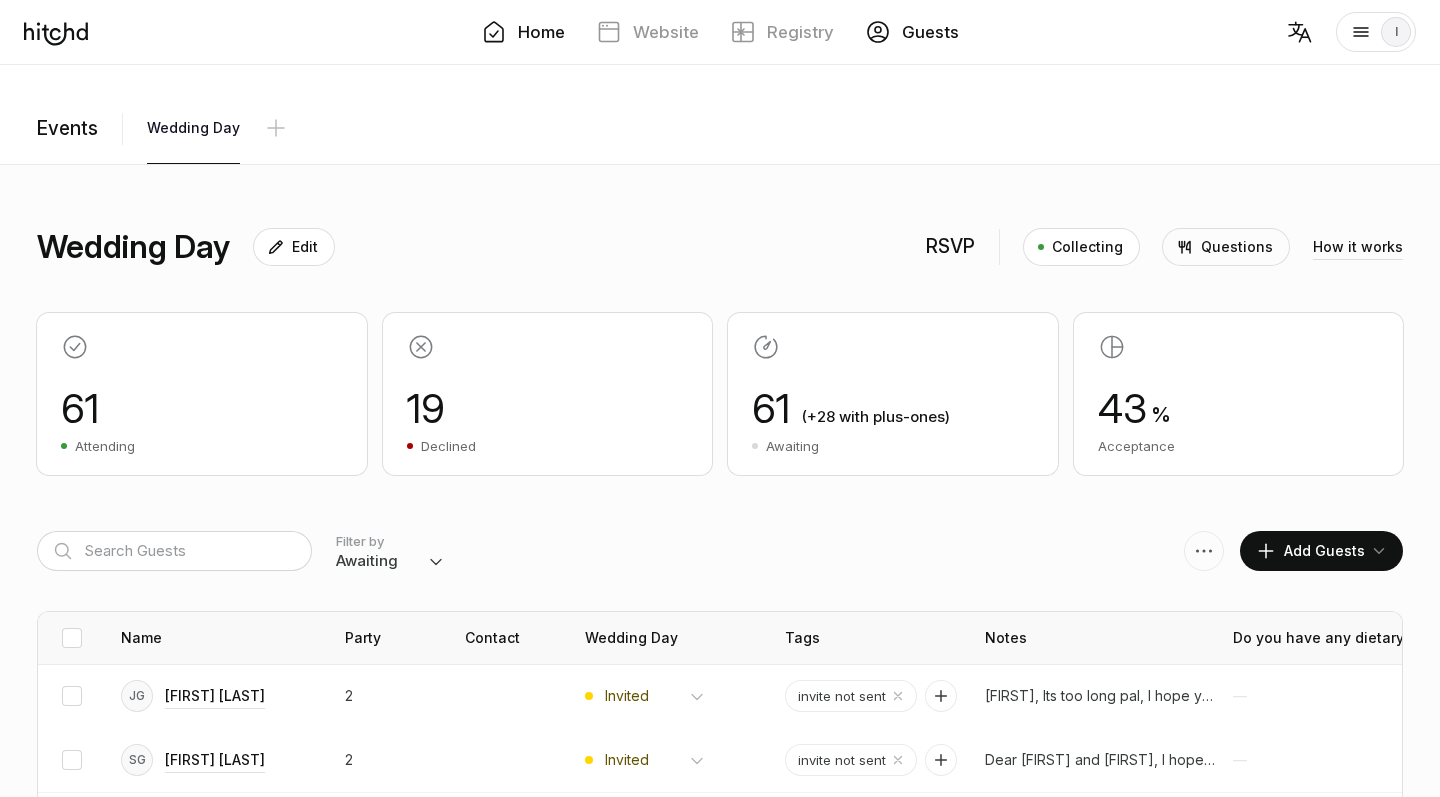 scroll, scrollTop: -1, scrollLeft: 0, axis: vertical 